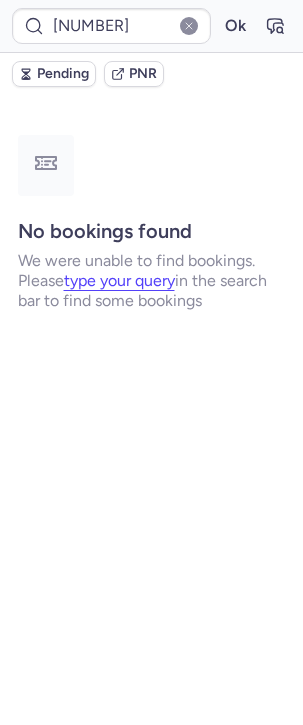 scroll, scrollTop: 0, scrollLeft: 0, axis: both 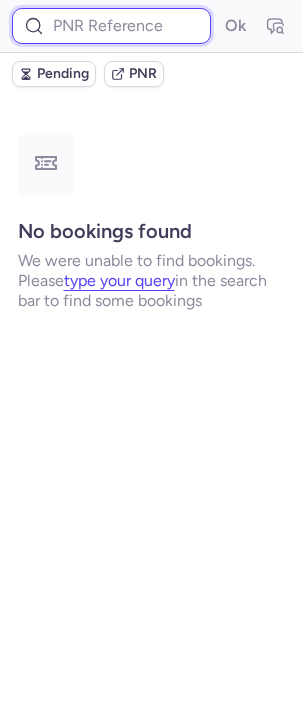 click at bounding box center (111, 26) 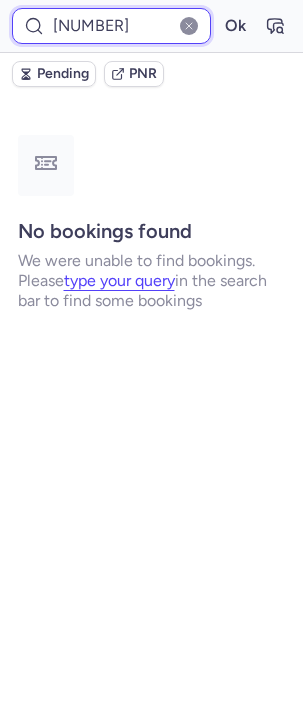 type on "[NUMBER]" 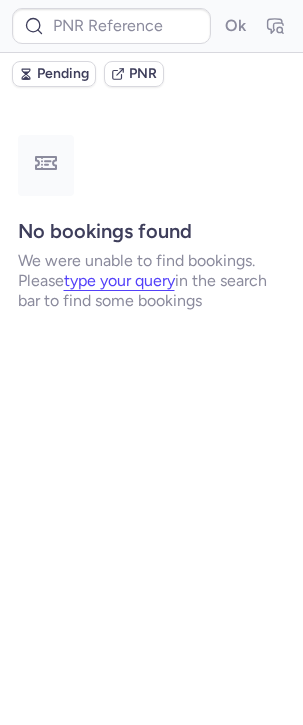 scroll, scrollTop: 0, scrollLeft: 0, axis: both 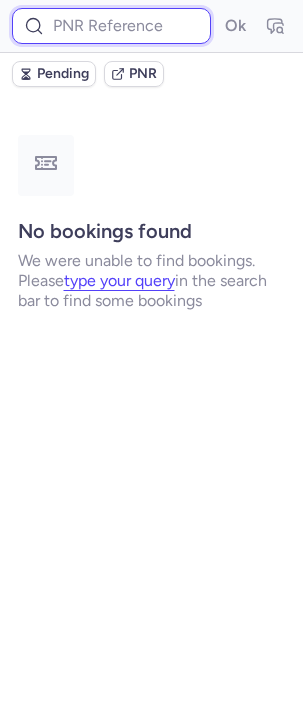 click at bounding box center [111, 26] 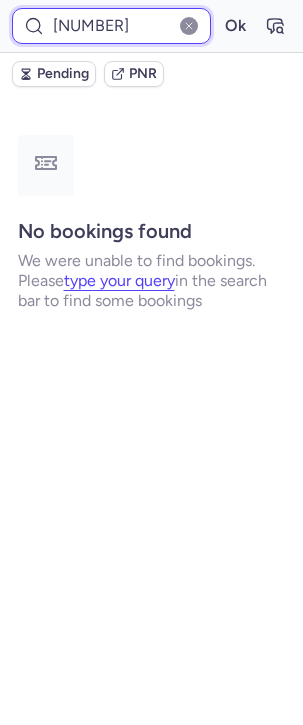 type on "[NUMBER]" 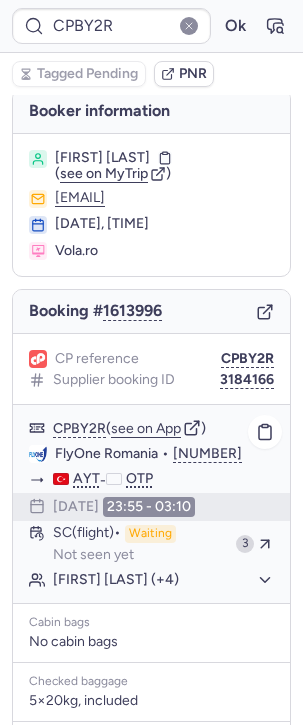 scroll, scrollTop: 0, scrollLeft: 0, axis: both 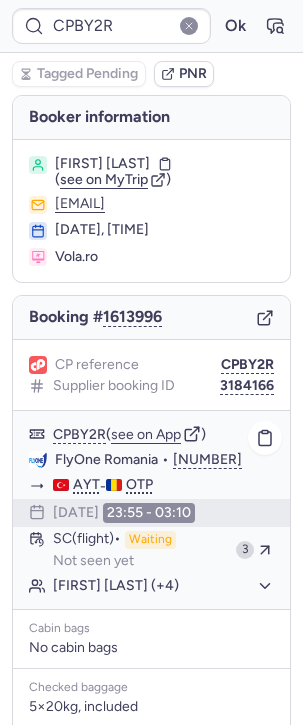 type on "CP5TWB" 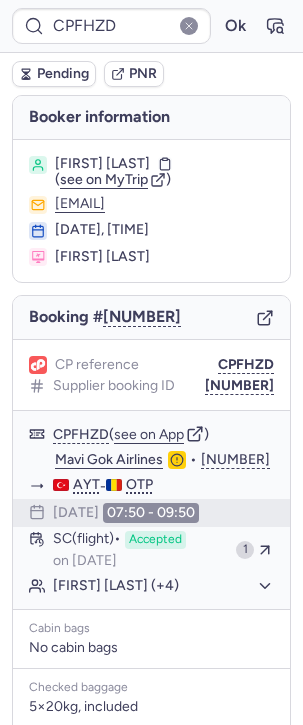 type on "CPBY2R" 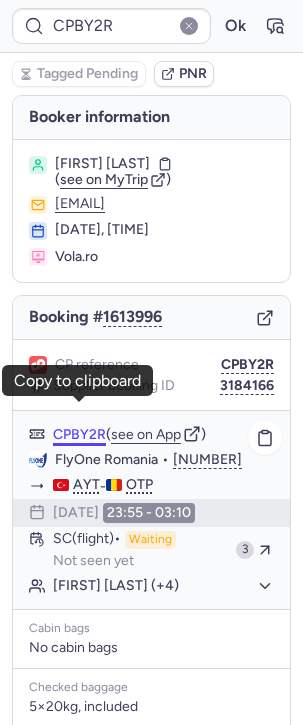 scroll, scrollTop: 26, scrollLeft: 0, axis: vertical 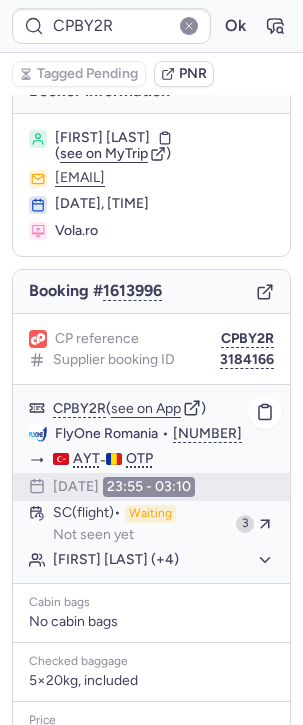 click on "[FIRST] [LAST] (+4)" 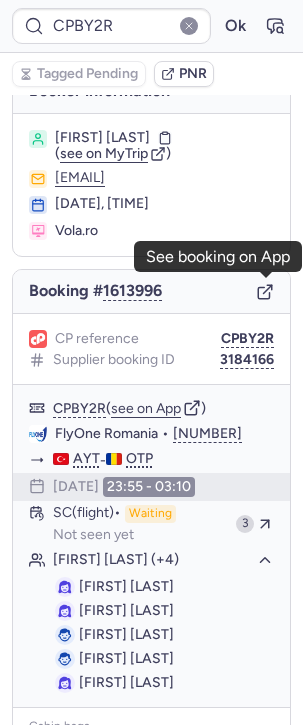 click 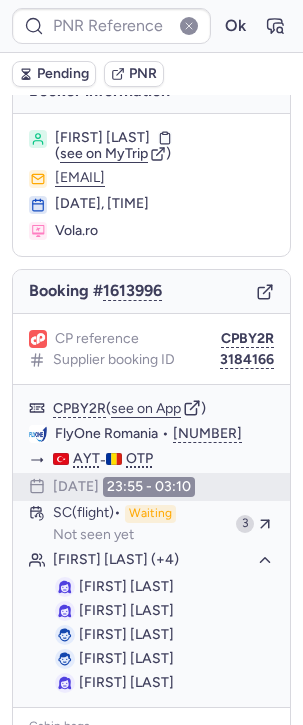 type on "CPBY2R" 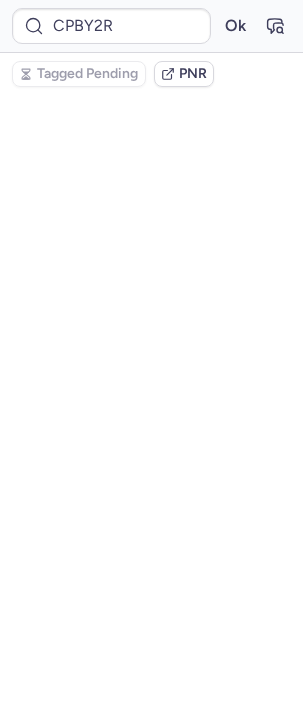 scroll, scrollTop: 0, scrollLeft: 0, axis: both 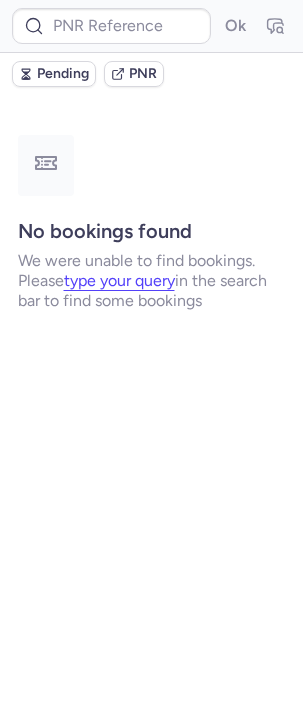 type on "CPBY2R" 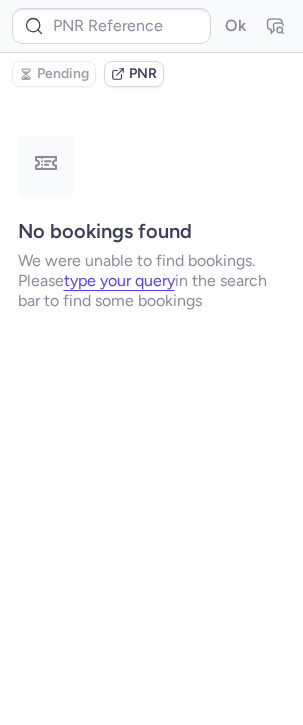 type on "CPGP8O" 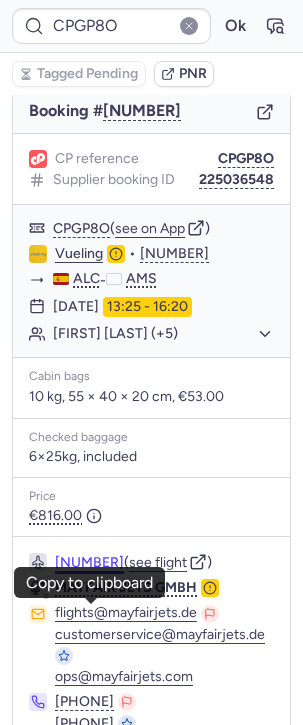 scroll, scrollTop: 0, scrollLeft: 0, axis: both 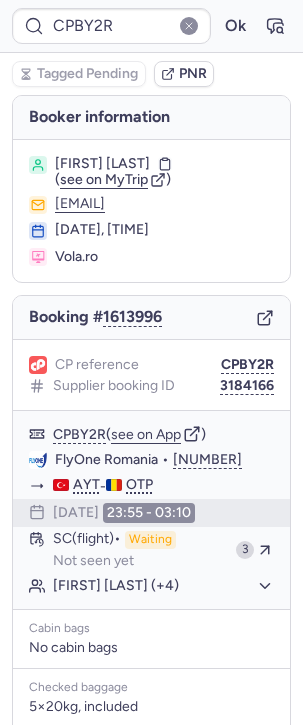 type on "CP987F" 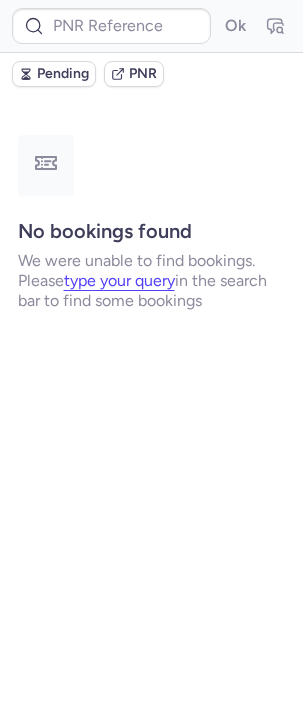 type on "CPT6BC" 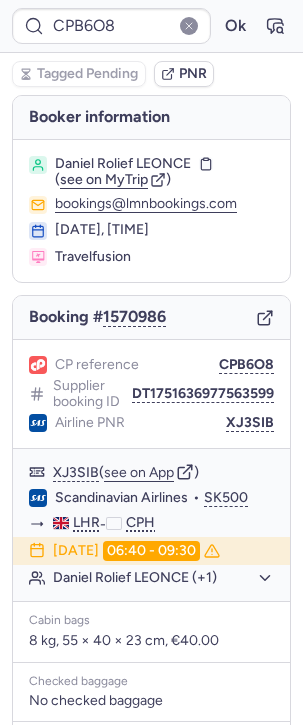 type on "CPPWY8" 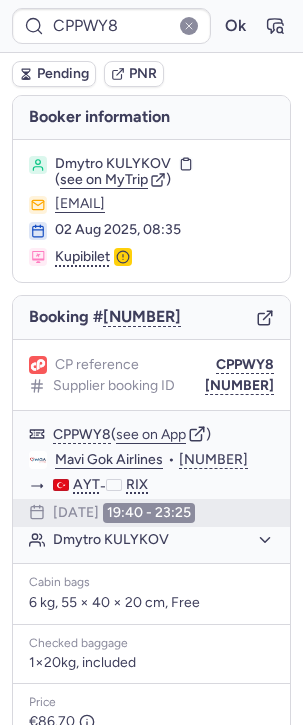 type on "[NUMBER]" 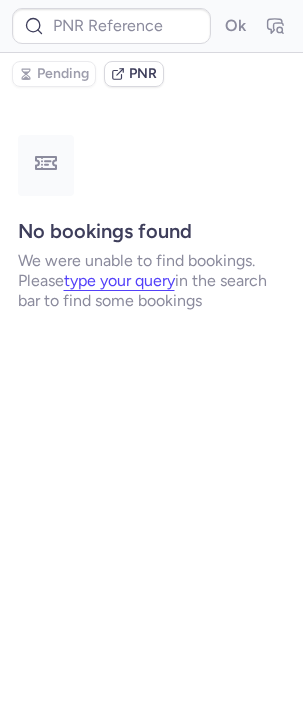 type on "CPGP8O" 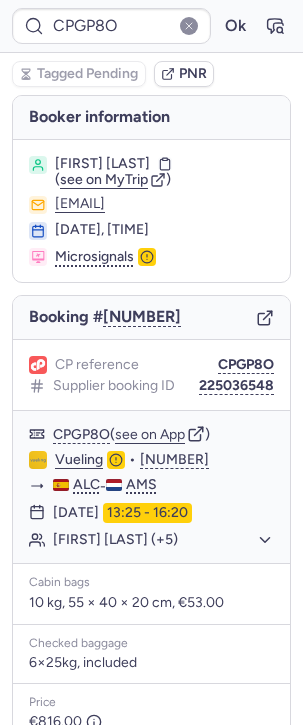 type 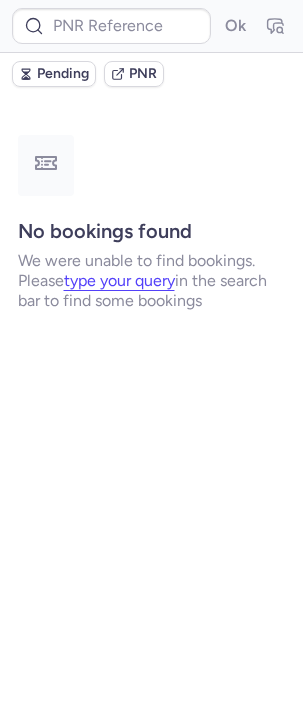 scroll, scrollTop: 0, scrollLeft: 0, axis: both 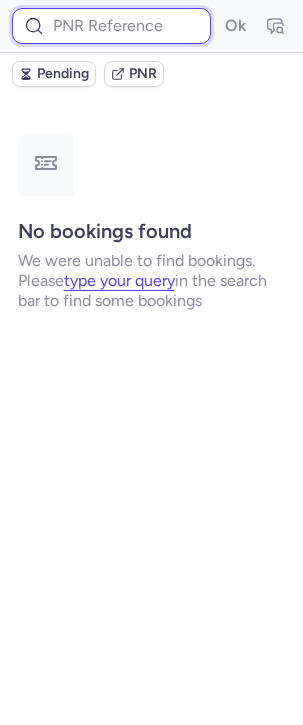 click at bounding box center [111, 26] 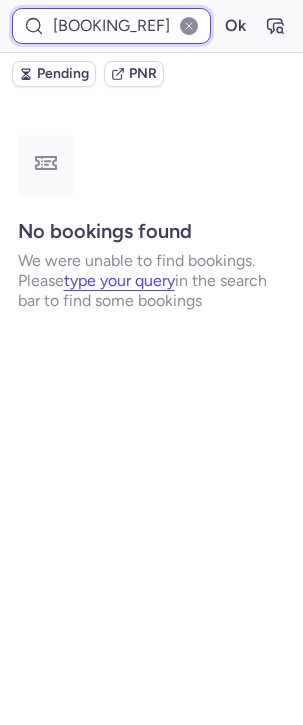 scroll, scrollTop: 0, scrollLeft: 44, axis: horizontal 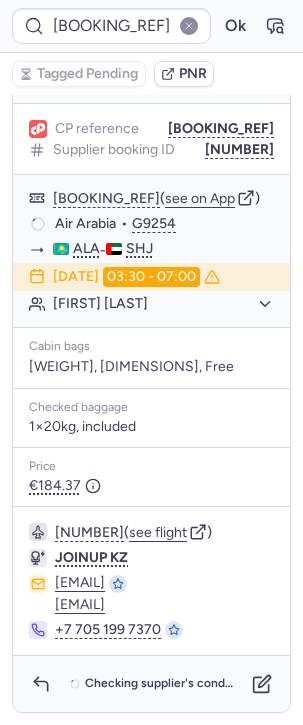 type on "DT1742935704910509" 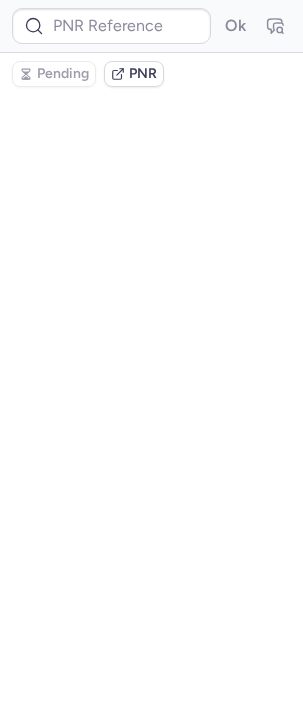 scroll, scrollTop: 0, scrollLeft: 0, axis: both 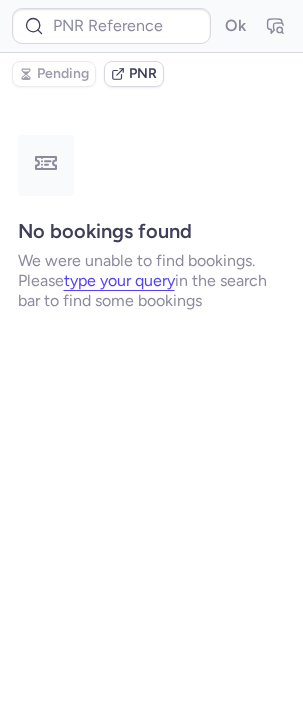 type on "1953195032857169920" 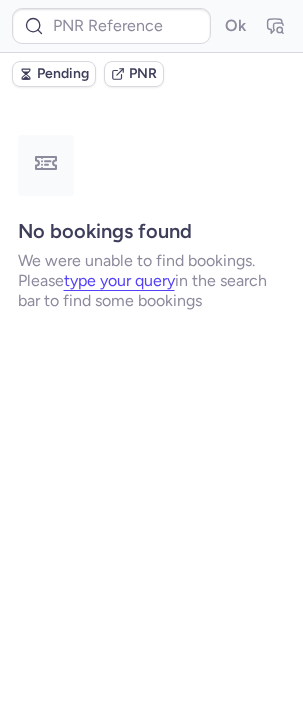 type on "CPCMG9" 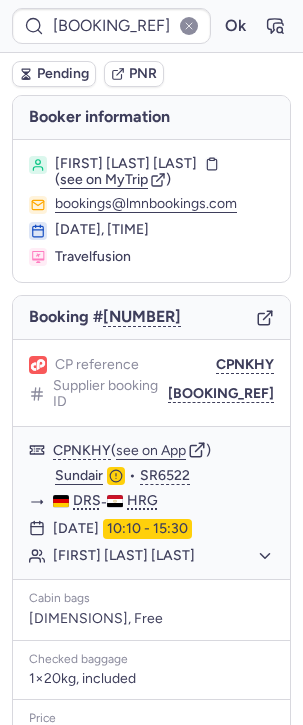 type on "CPWGLZ" 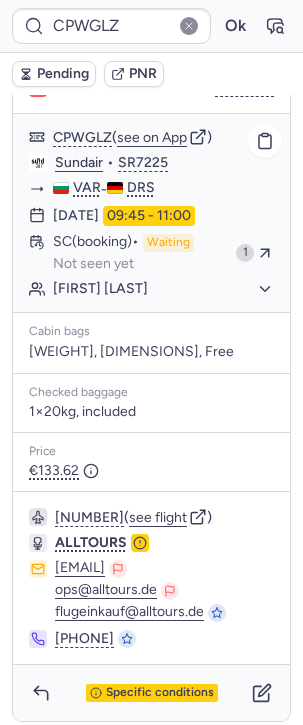 scroll, scrollTop: 167, scrollLeft: 0, axis: vertical 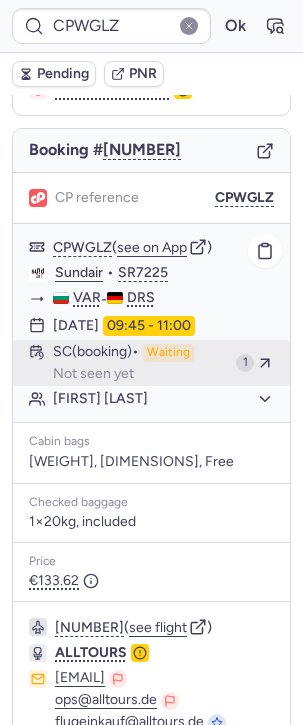 click on "SC   (booking)" at bounding box center (96, 353) 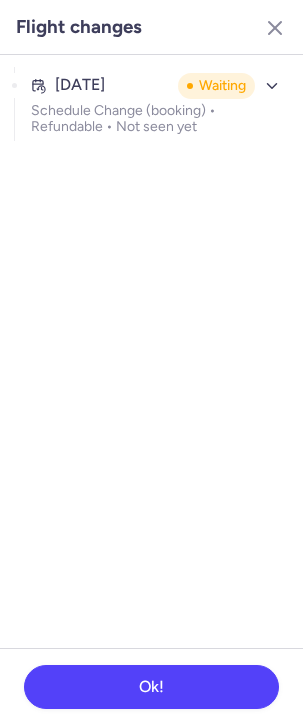 click on "Aug 7, 2025 Waiting Schedule Change (booking) • Refundable • Not seen yet" 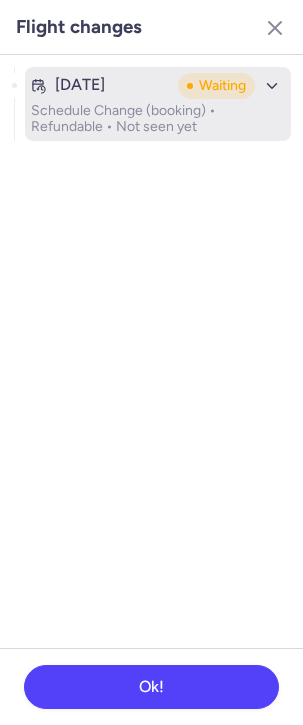 click on "Schedule Change (booking) • Refundable • Not seen yet" at bounding box center [158, 119] 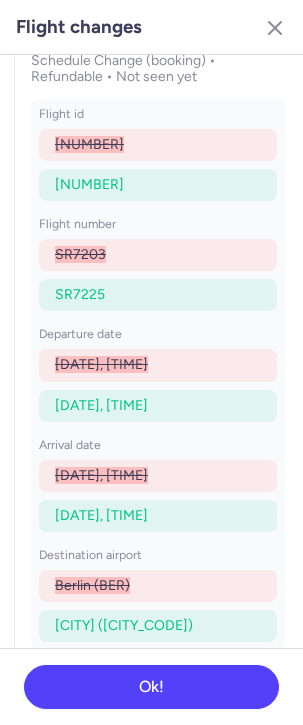 scroll, scrollTop: 0, scrollLeft: 0, axis: both 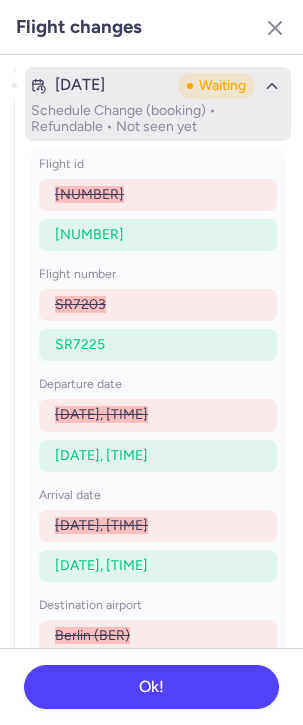 click on "Waiting" at bounding box center (216, 86) 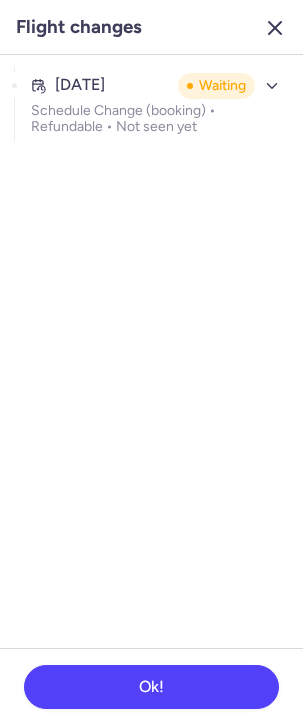 click 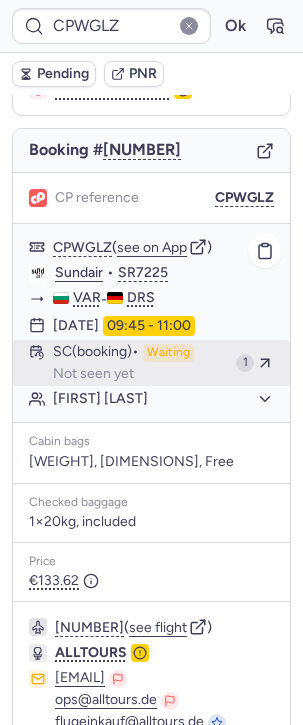 click on "SC   (booking)  Waiting Not seen yet" at bounding box center [140, 363] 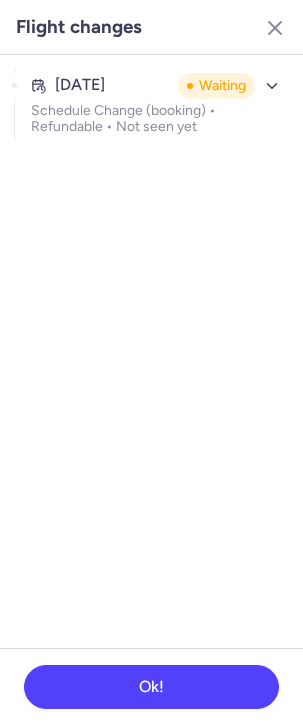 click on "Flight changes" at bounding box center [151, 27] 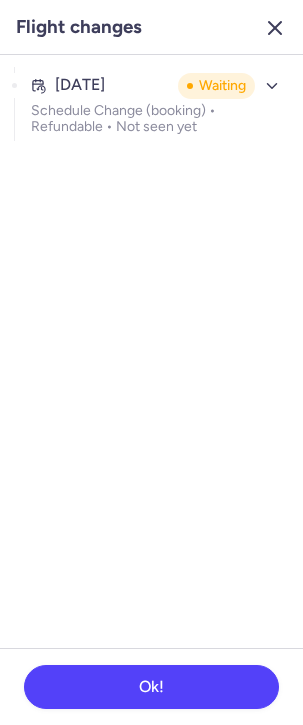 click 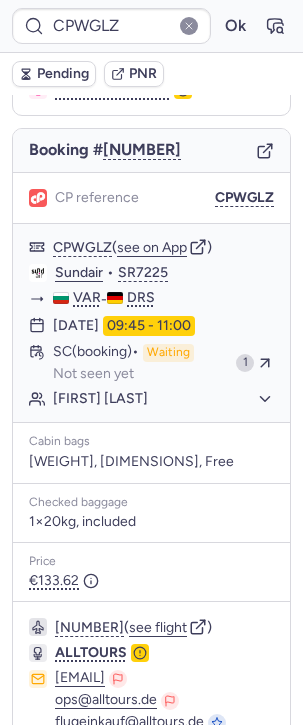 scroll, scrollTop: 27, scrollLeft: 0, axis: vertical 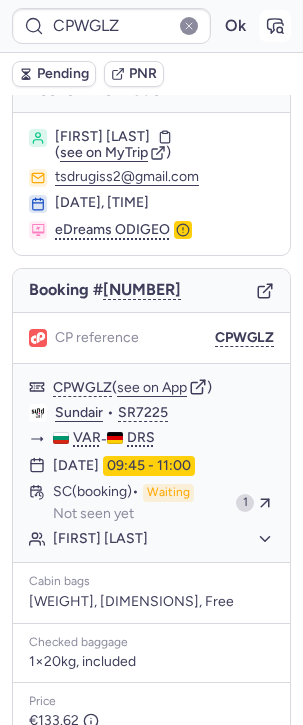 click 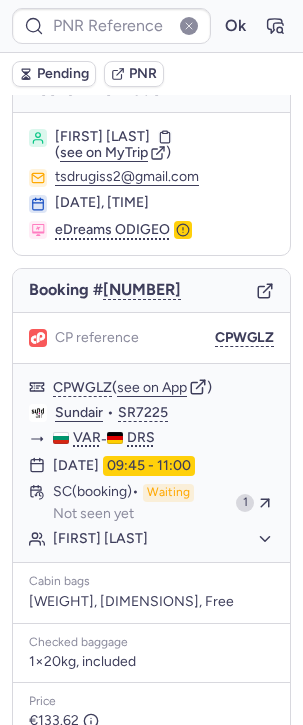 type on "CPWGLZ" 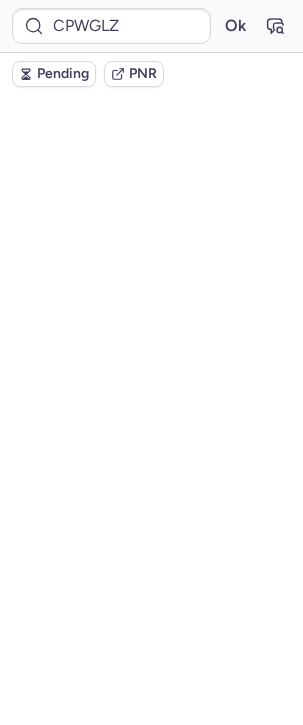 scroll, scrollTop: 0, scrollLeft: 0, axis: both 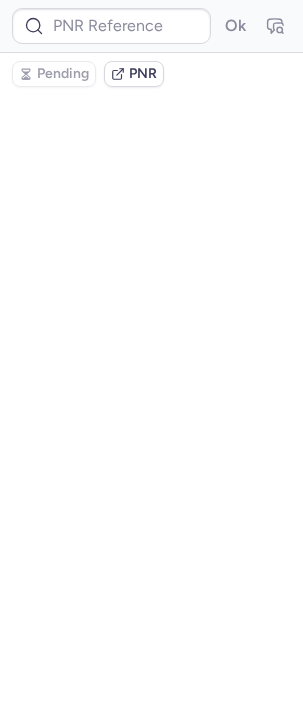 type on "CPWGLZ" 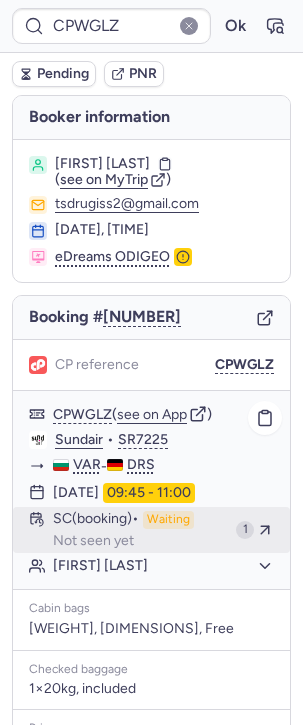 click on "SC   (booking)  Waiting Not seen yet" at bounding box center (140, 530) 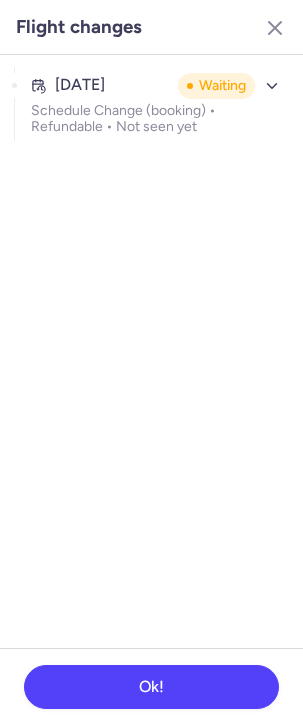 click on "Aug 7, 2025 Waiting Schedule Change (booking) • Refundable • Not seen yet" 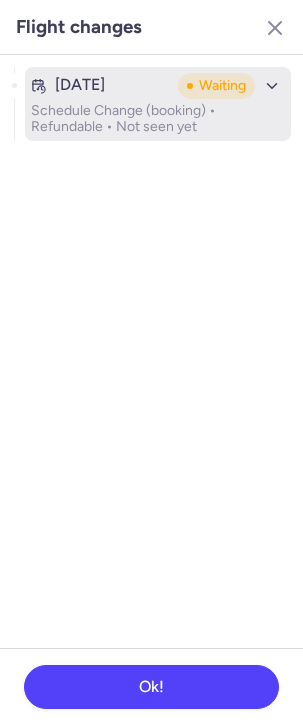 click on "Schedule Change (booking) • Refundable • Not seen yet" at bounding box center (158, 119) 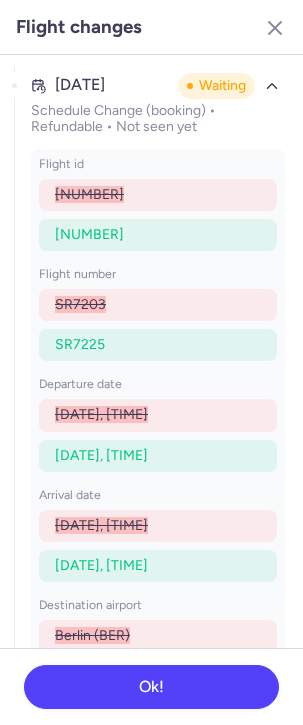 scroll, scrollTop: 50, scrollLeft: 0, axis: vertical 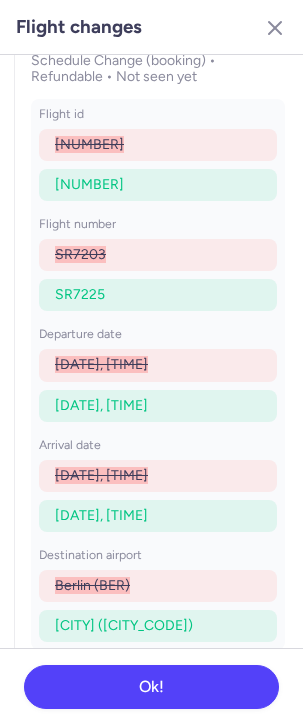 click on "Flight changes" at bounding box center (151, 27) 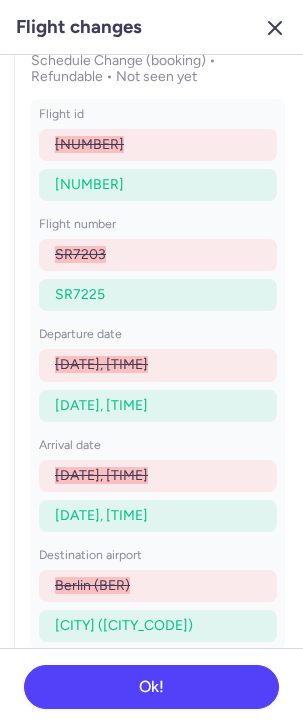 click 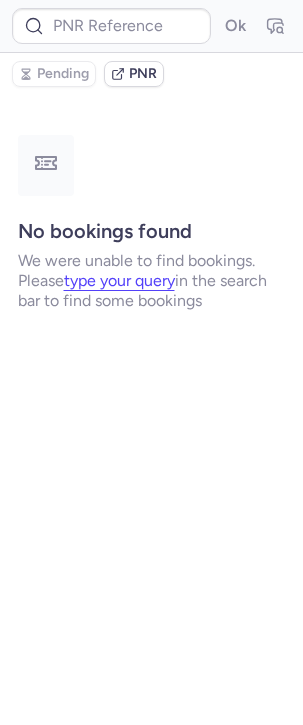 type on "CPQZIK" 